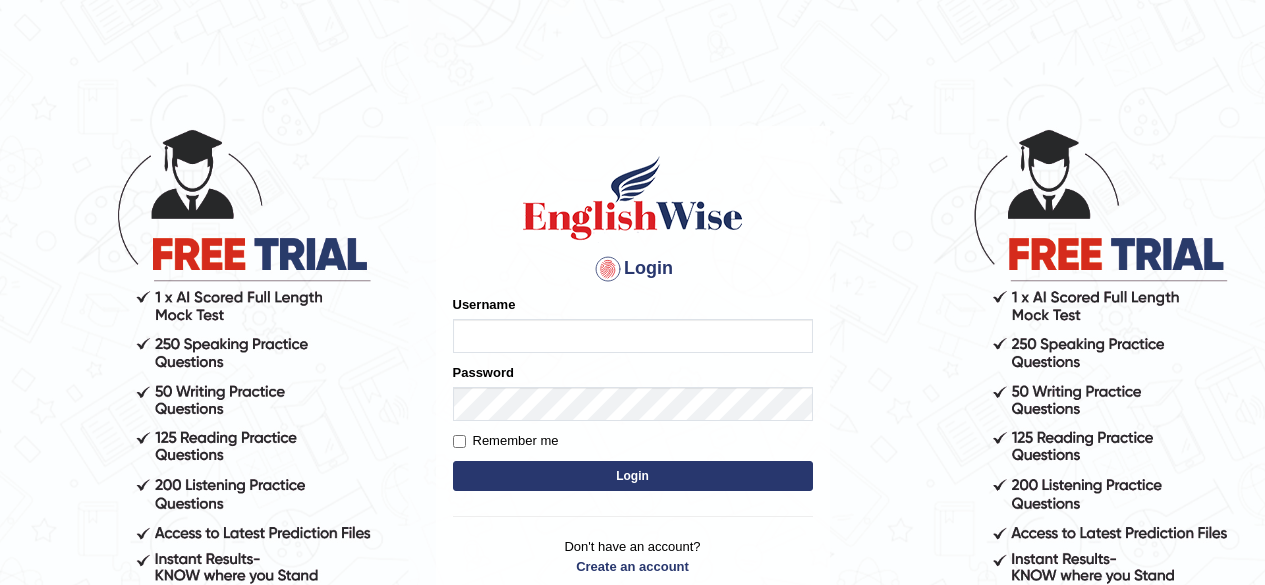 scroll, scrollTop: 0, scrollLeft: 0, axis: both 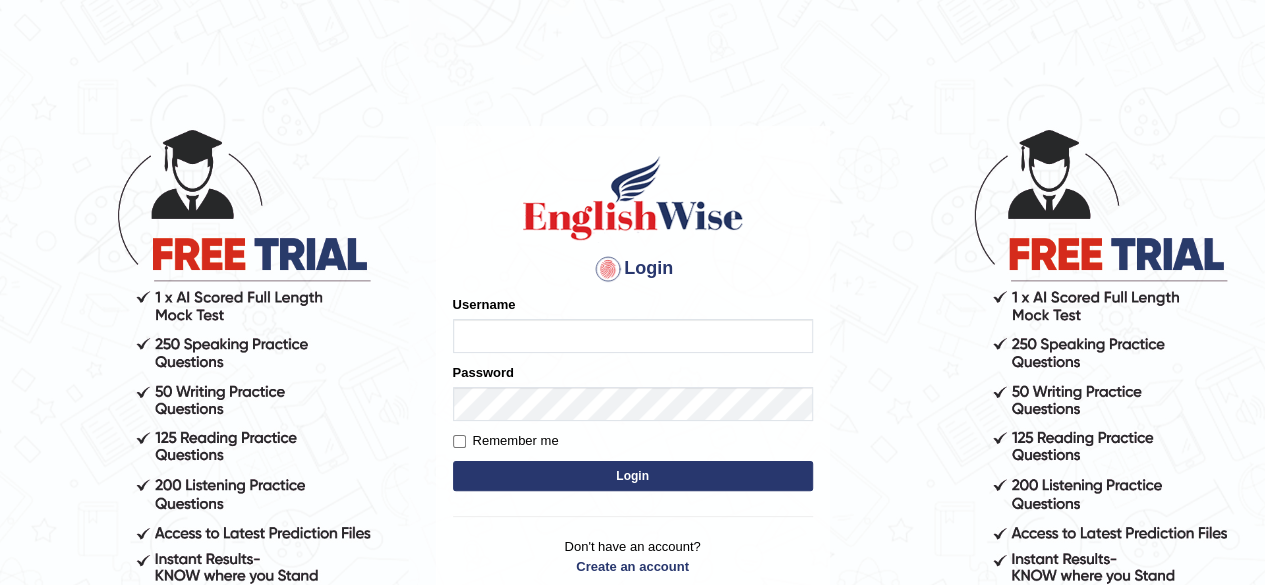 type on "[FIRST]" 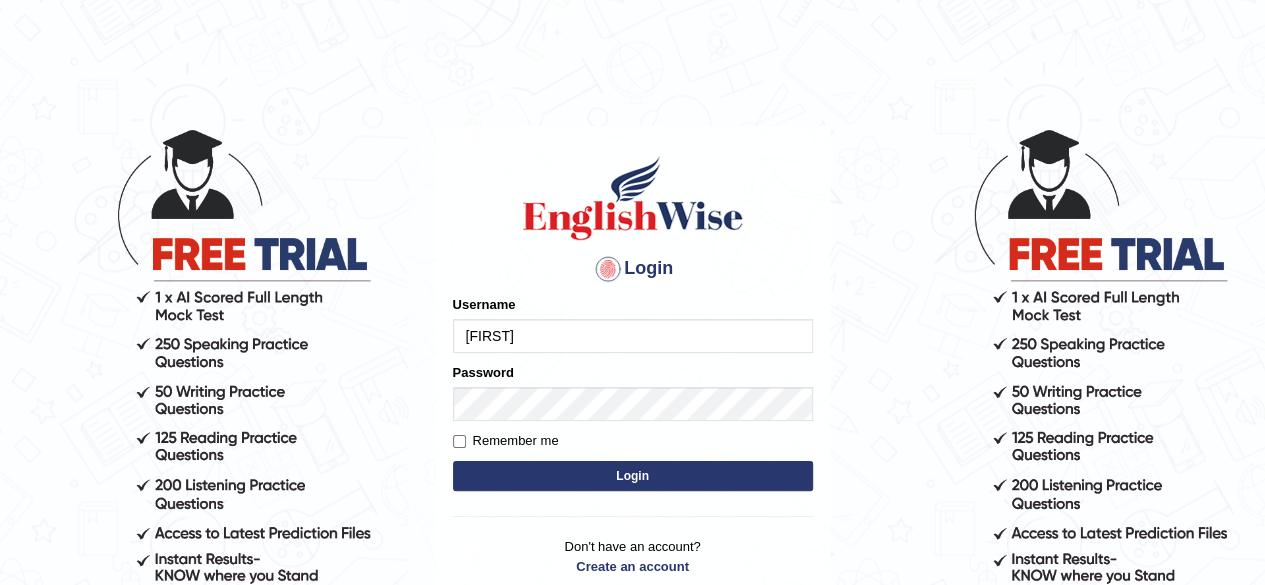 click on "Login" at bounding box center [633, 476] 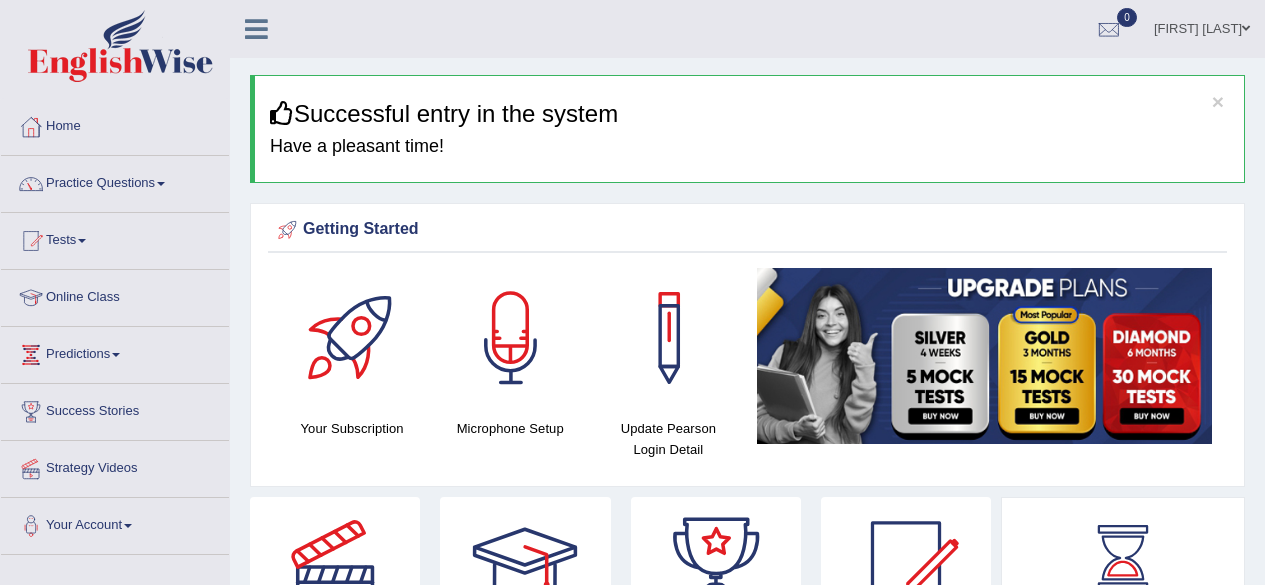 scroll, scrollTop: 0, scrollLeft: 0, axis: both 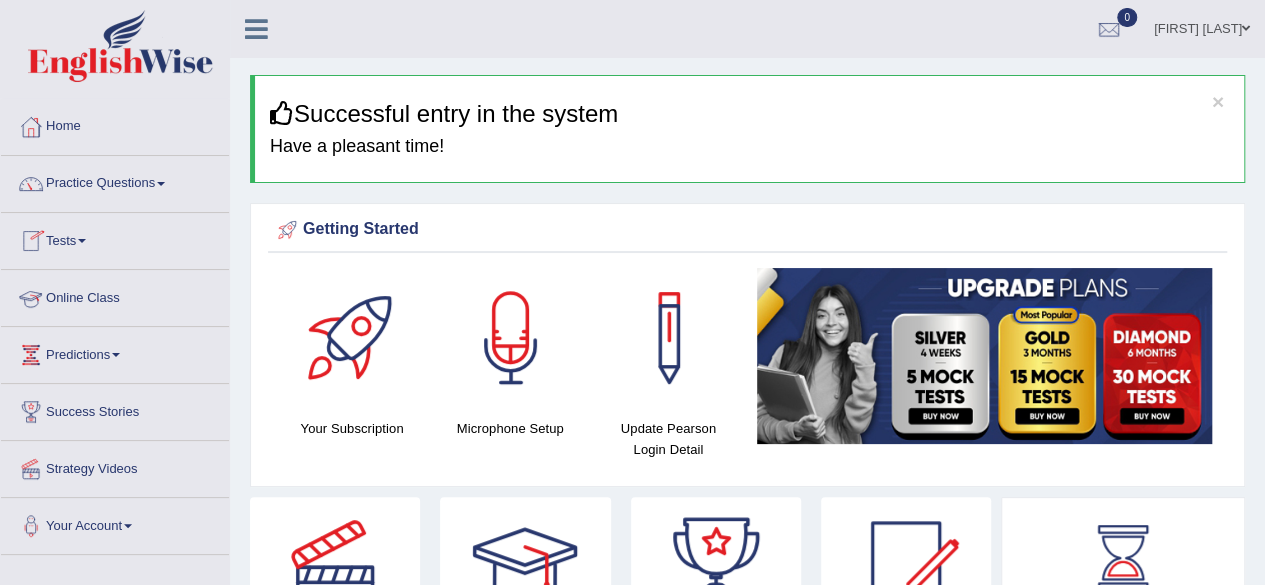 click on "Online Class" at bounding box center [115, 295] 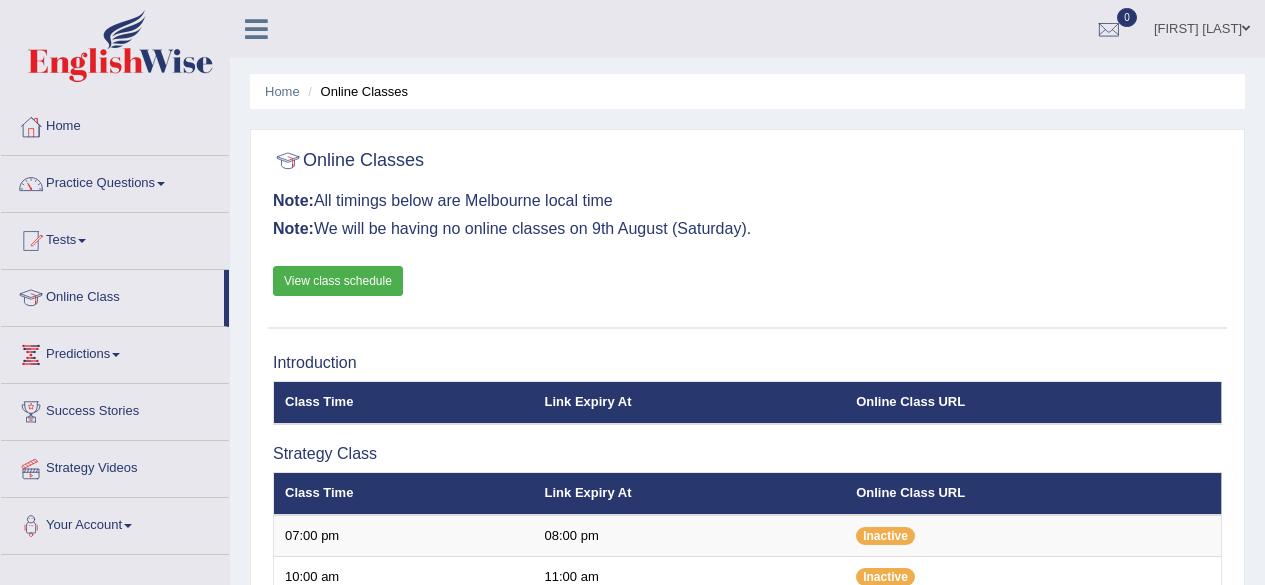 scroll, scrollTop: 0, scrollLeft: 0, axis: both 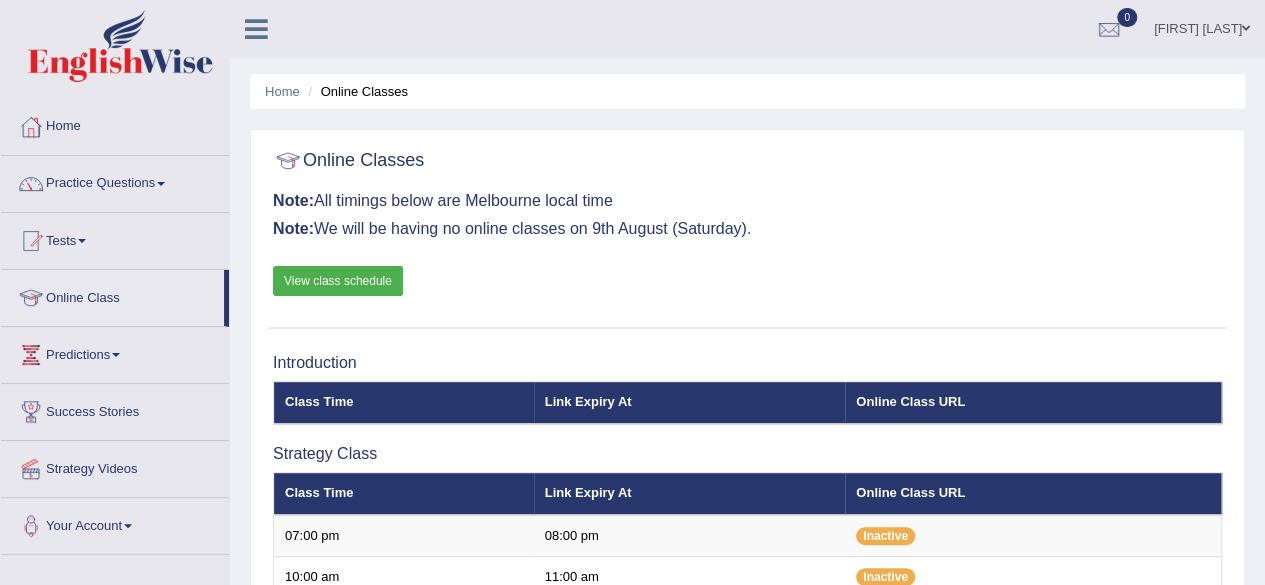 click on "View class schedule" at bounding box center (338, 281) 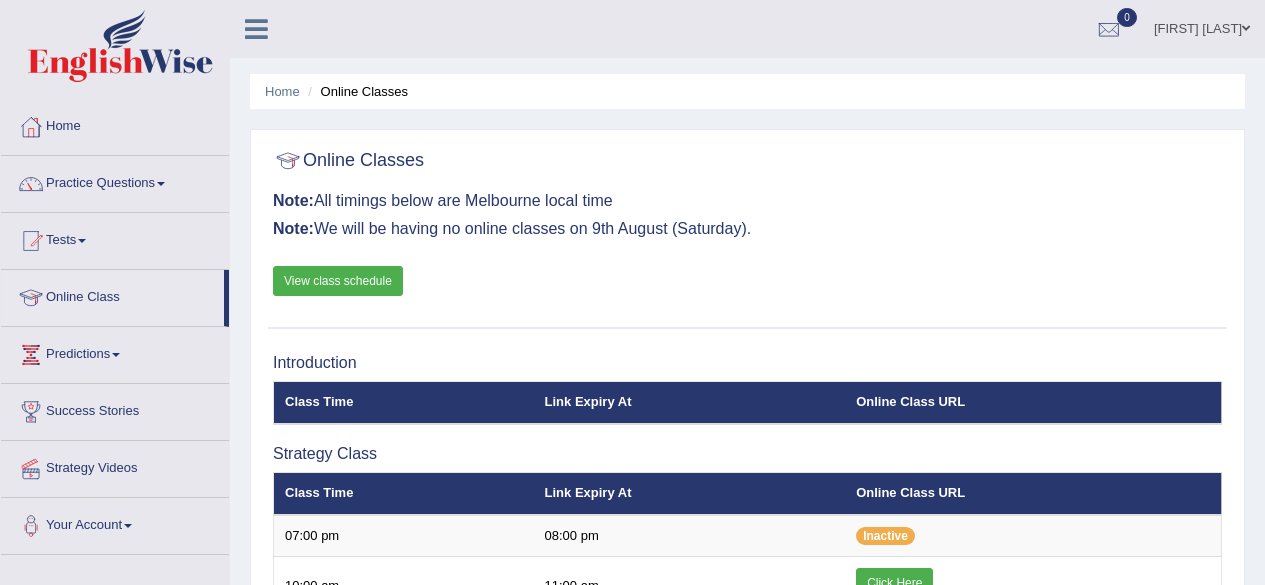 scroll, scrollTop: 0, scrollLeft: 0, axis: both 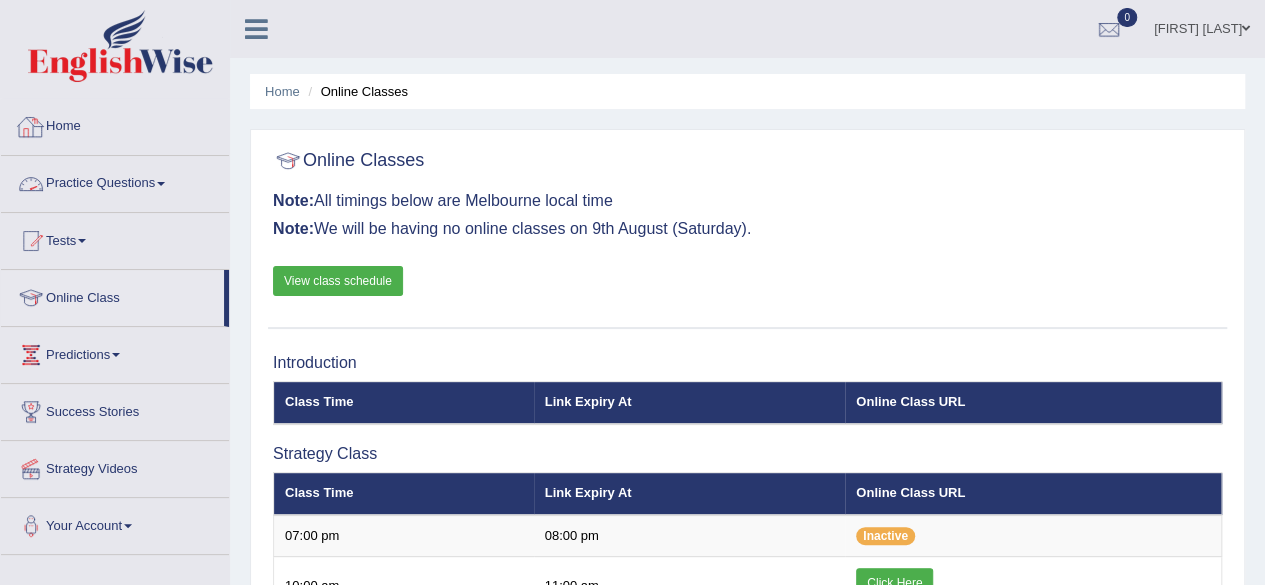 click on "Practice Questions" at bounding box center (115, 181) 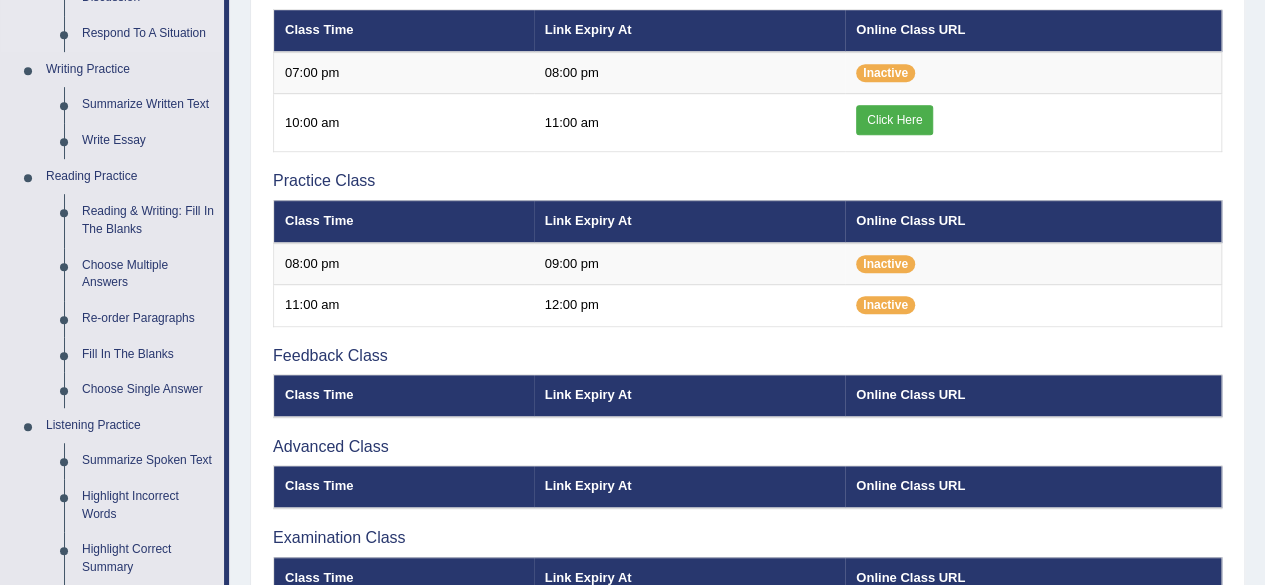 scroll, scrollTop: 466, scrollLeft: 0, axis: vertical 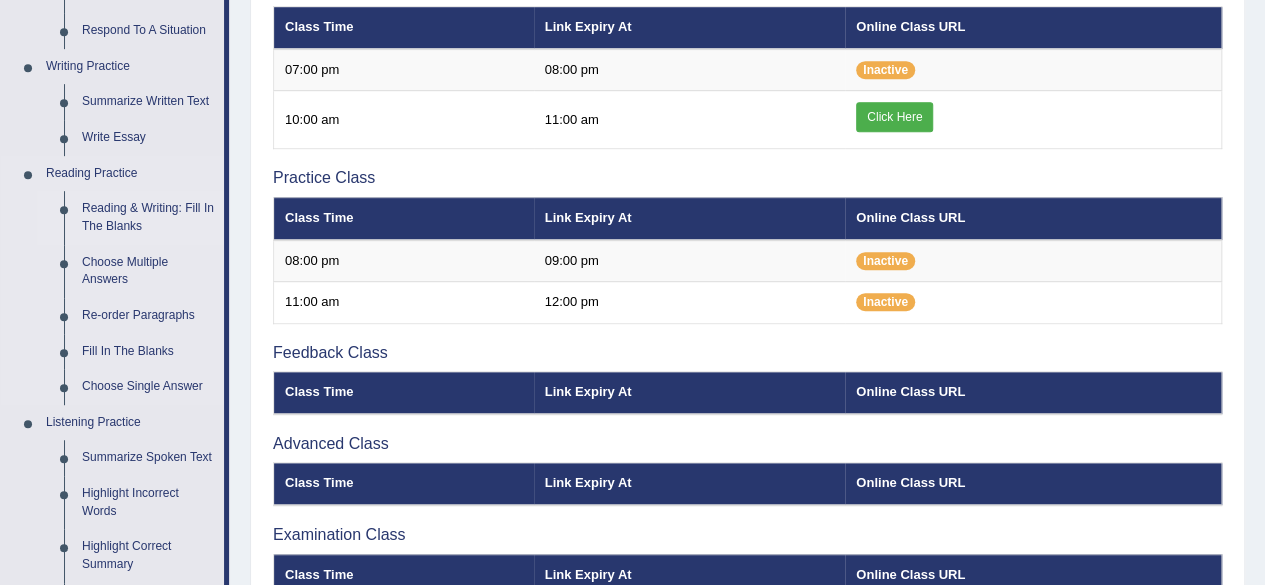 click on "Reading & Writing: Fill In The Blanks" at bounding box center [148, 217] 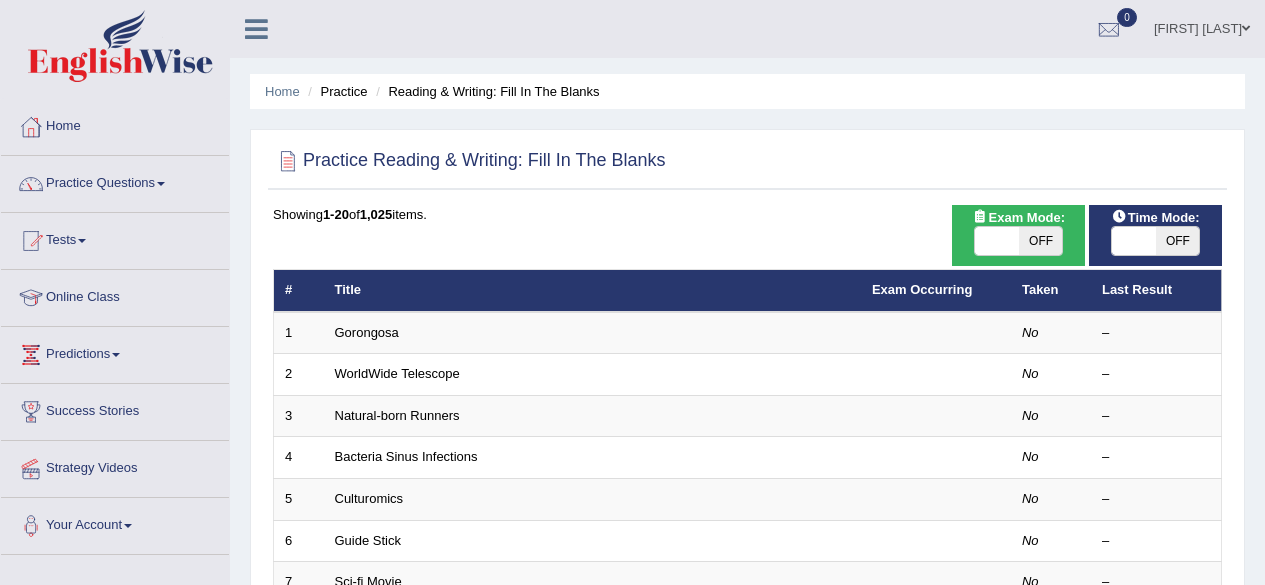 scroll, scrollTop: 0, scrollLeft: 0, axis: both 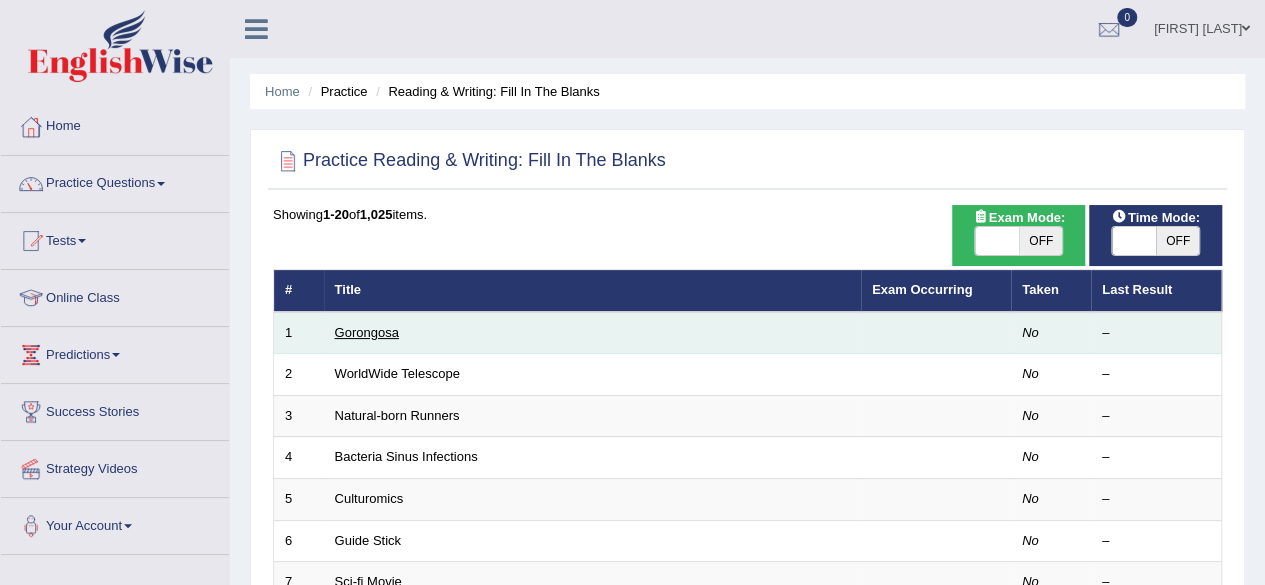 click on "Gorongosa" at bounding box center (367, 332) 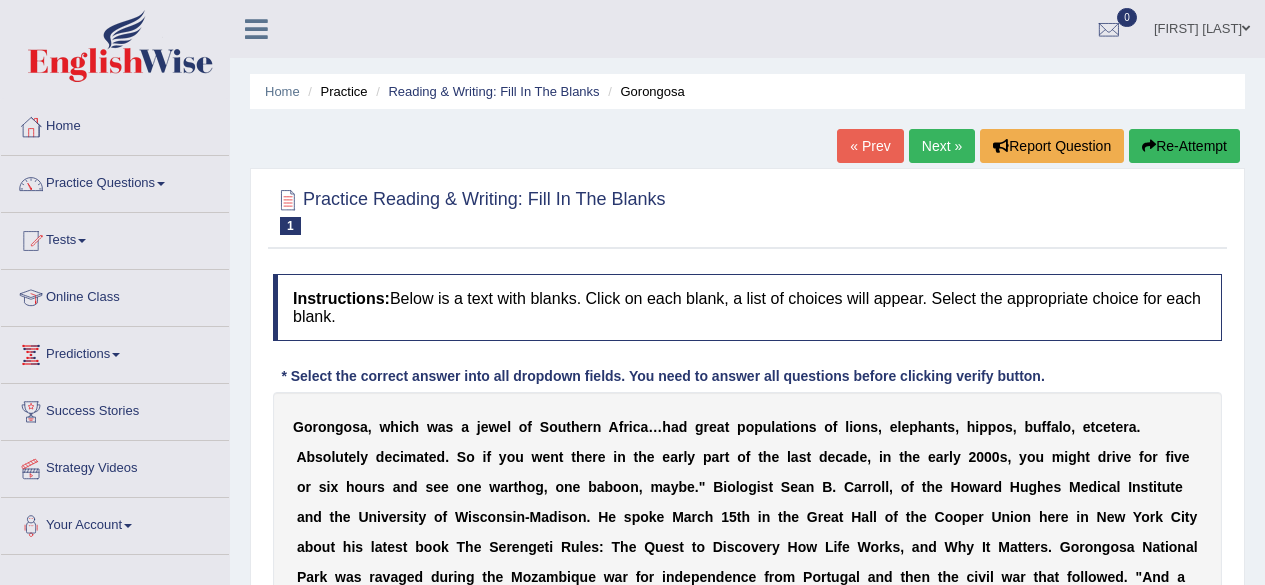scroll, scrollTop: 0, scrollLeft: 0, axis: both 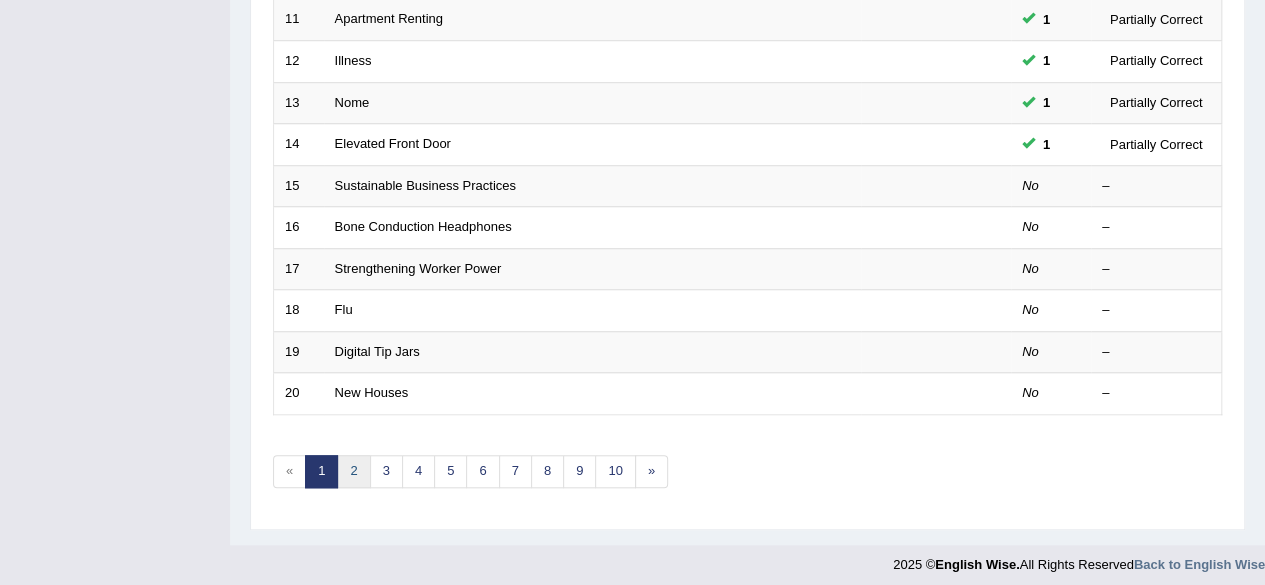 click on "2" at bounding box center [353, 471] 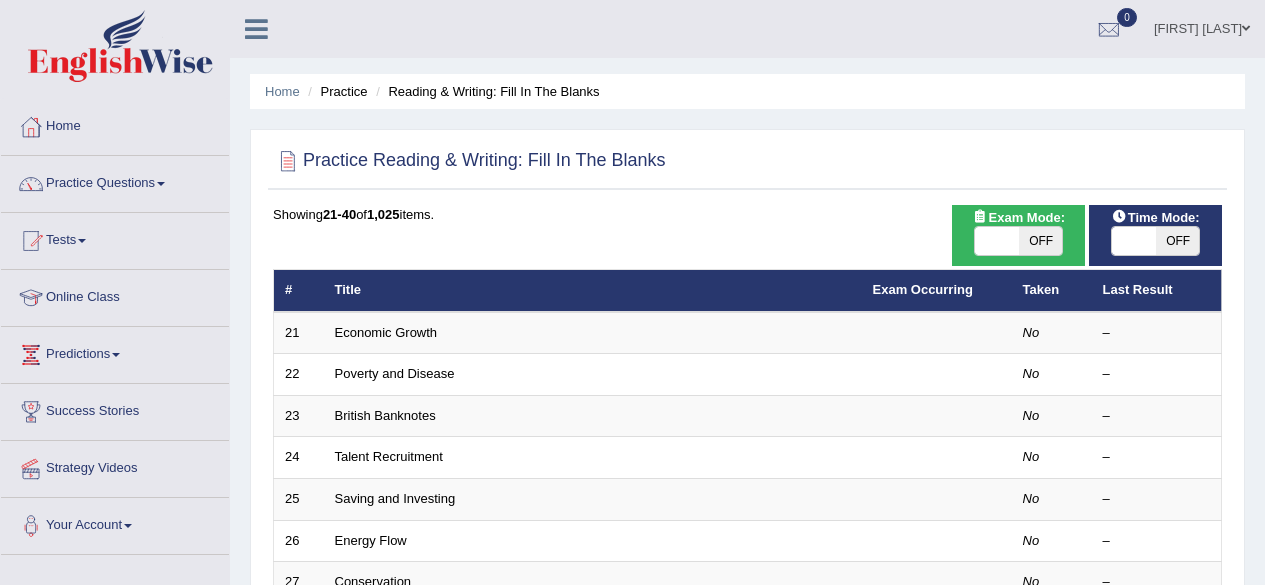 scroll, scrollTop: 0, scrollLeft: 0, axis: both 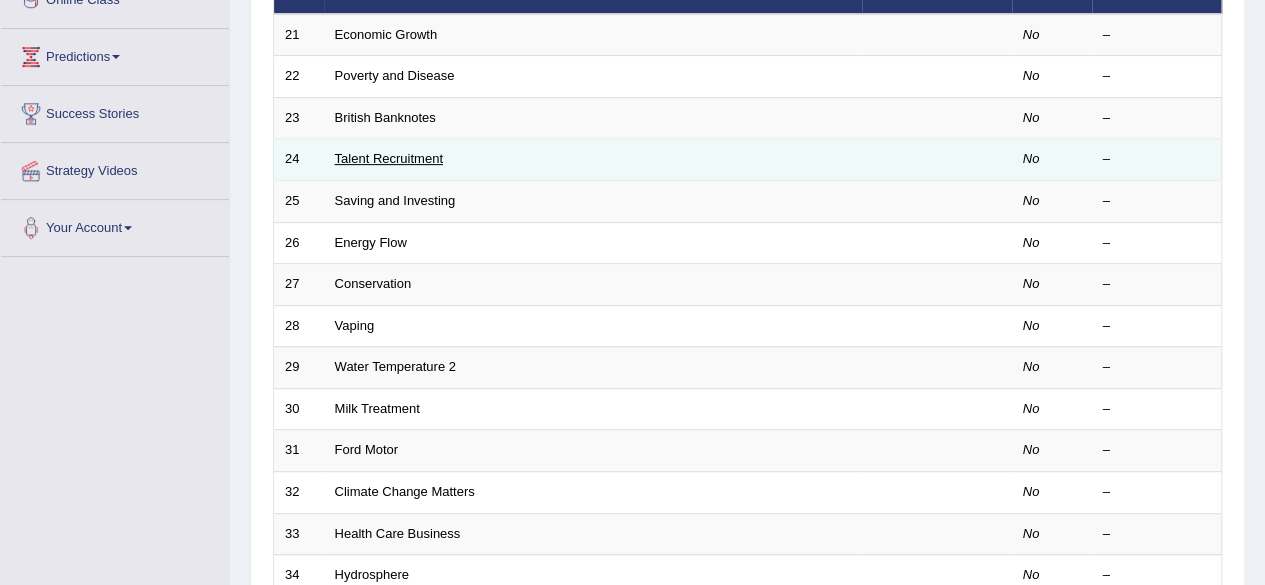click on "Talent Recruitment" at bounding box center [389, 158] 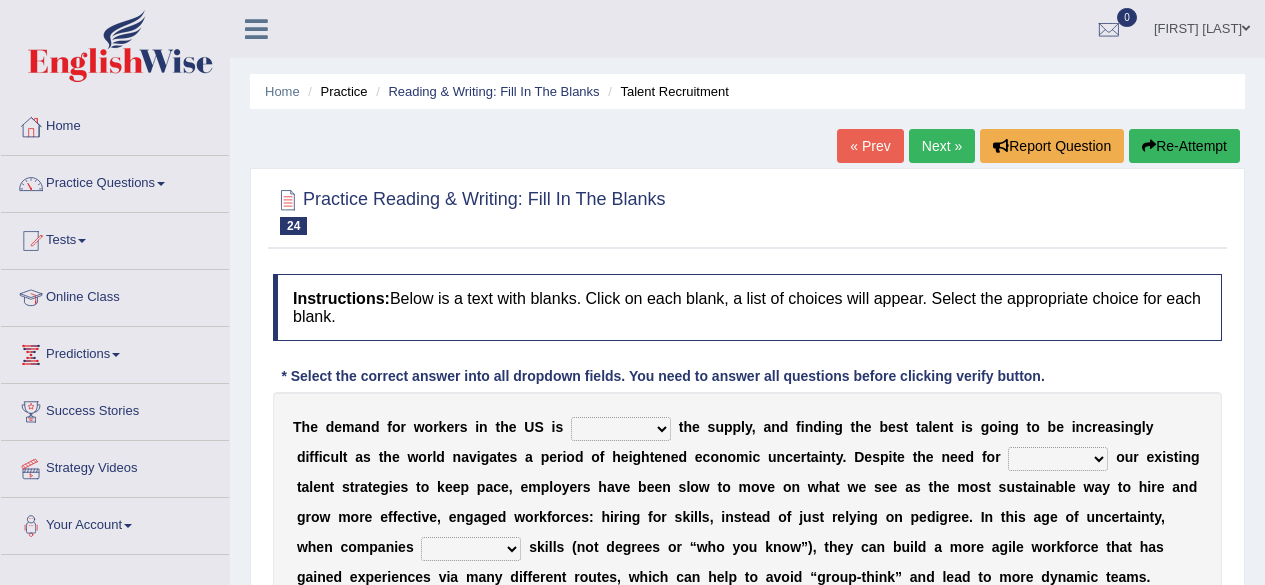 scroll, scrollTop: 0, scrollLeft: 0, axis: both 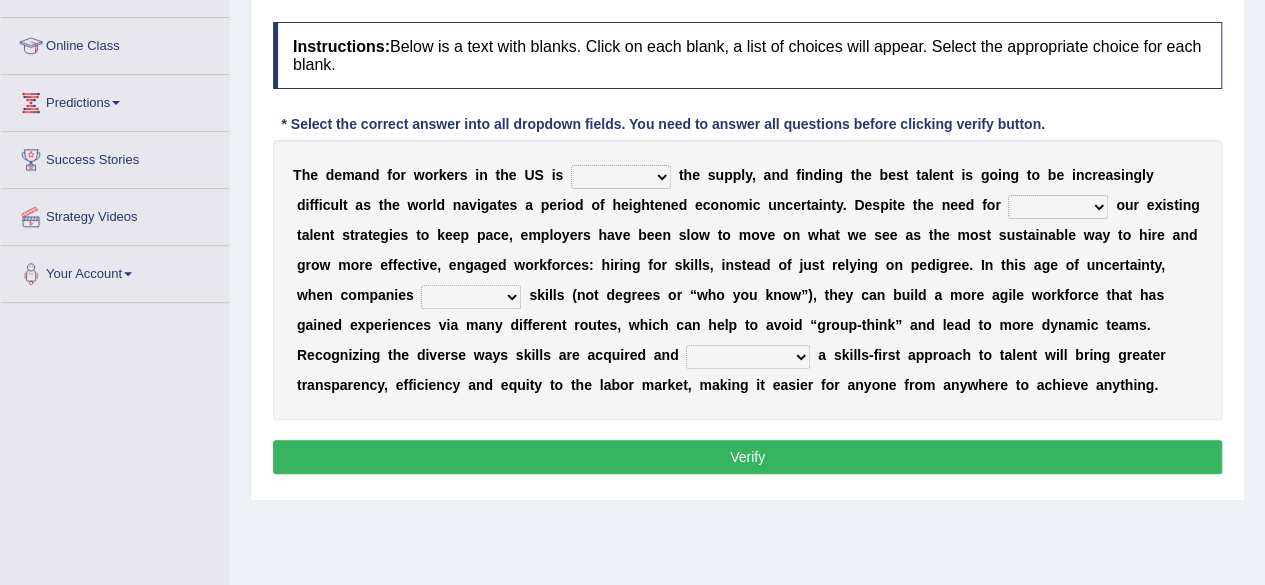 click on "outpacing falling flipping irrigating" at bounding box center [621, 177] 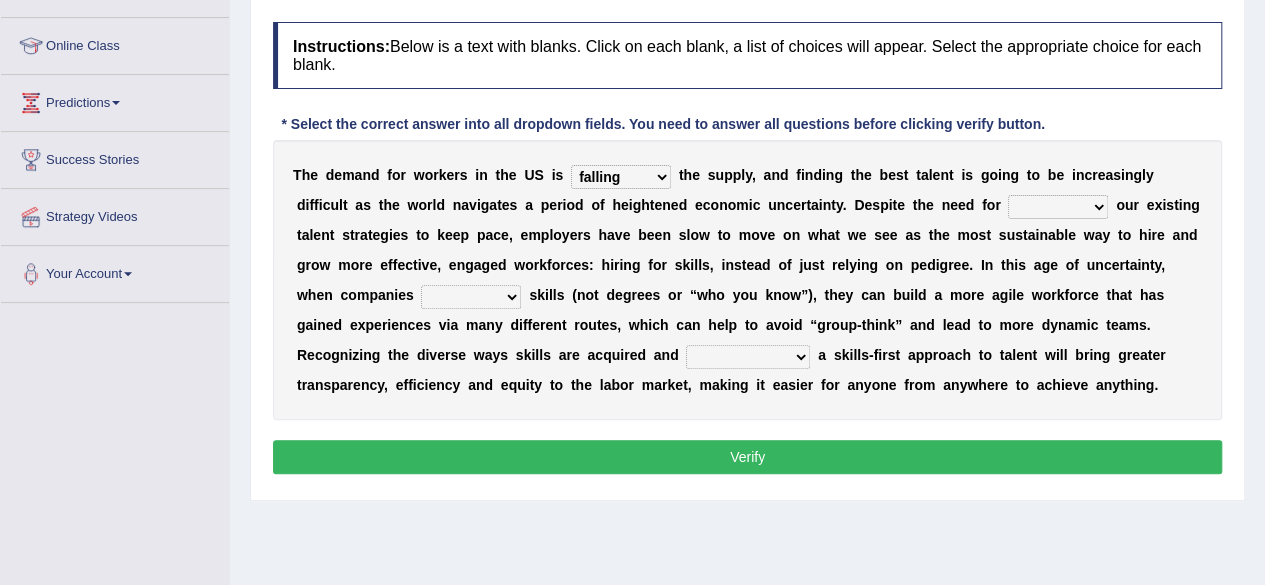 click on "outpacing falling flipping irrigating" at bounding box center [621, 177] 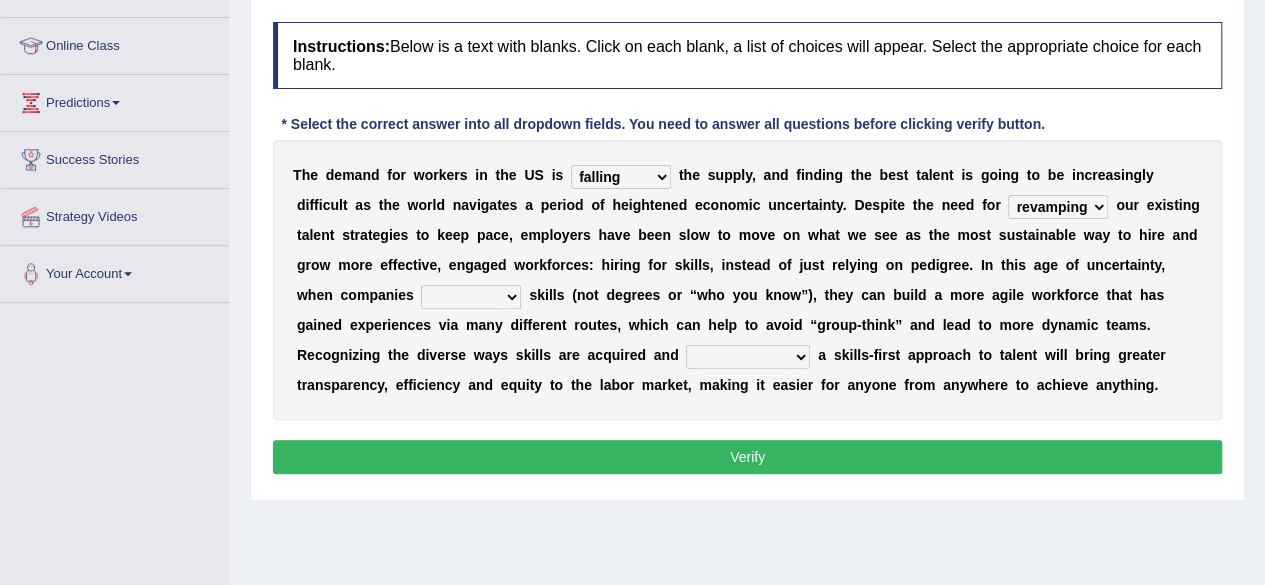 click on "neglect prioritize worsen alleviate" at bounding box center (471, 297) 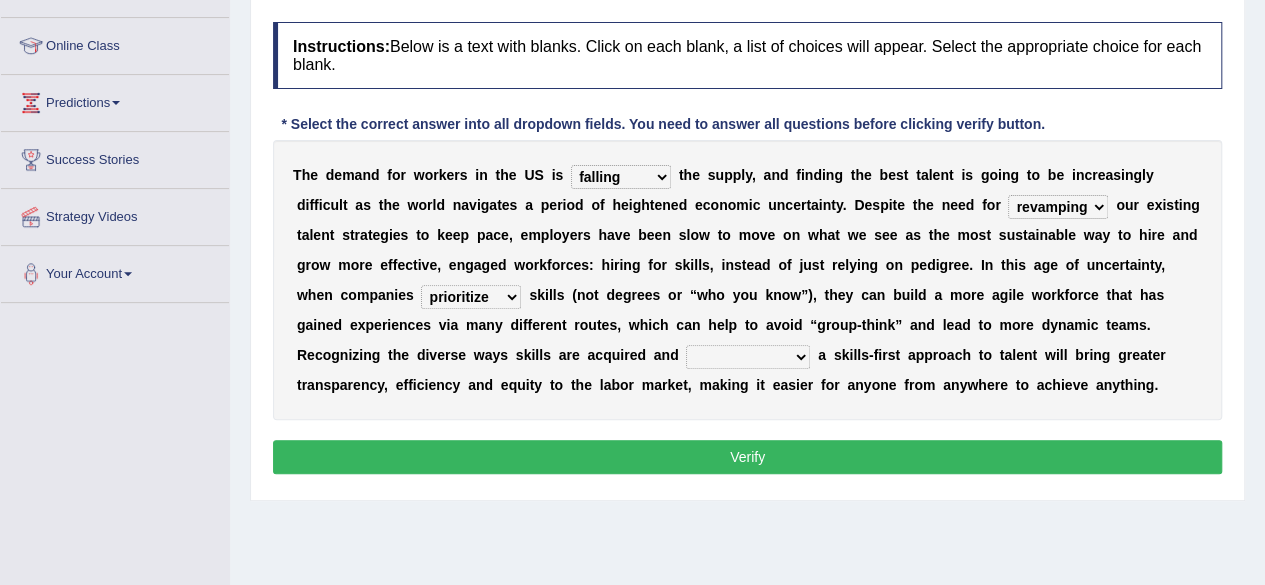 click on "neglect prioritize worsen alleviate" at bounding box center [471, 297] 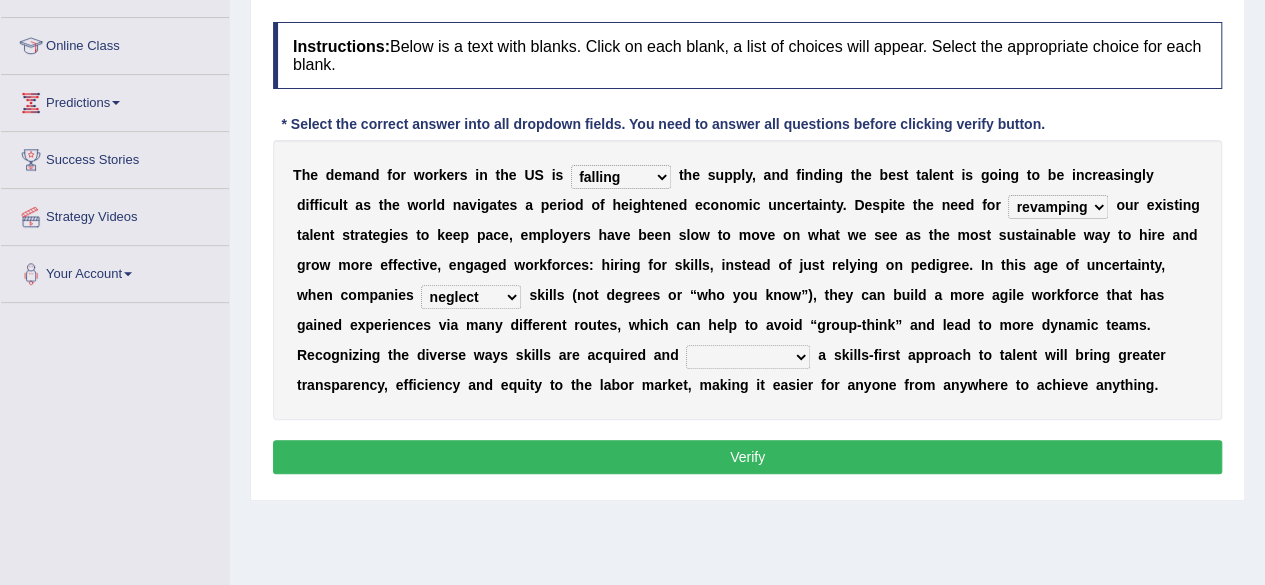 click on "neglect prioritize worsen alleviate" at bounding box center (471, 297) 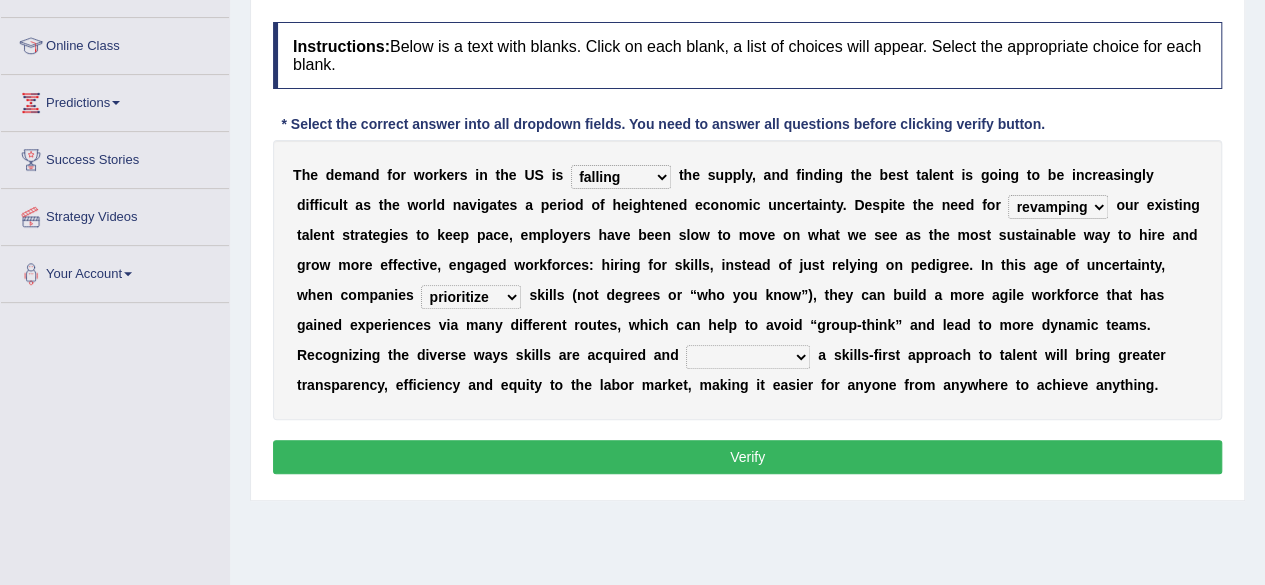 click on "neglect prioritize worsen alleviate" at bounding box center (471, 297) 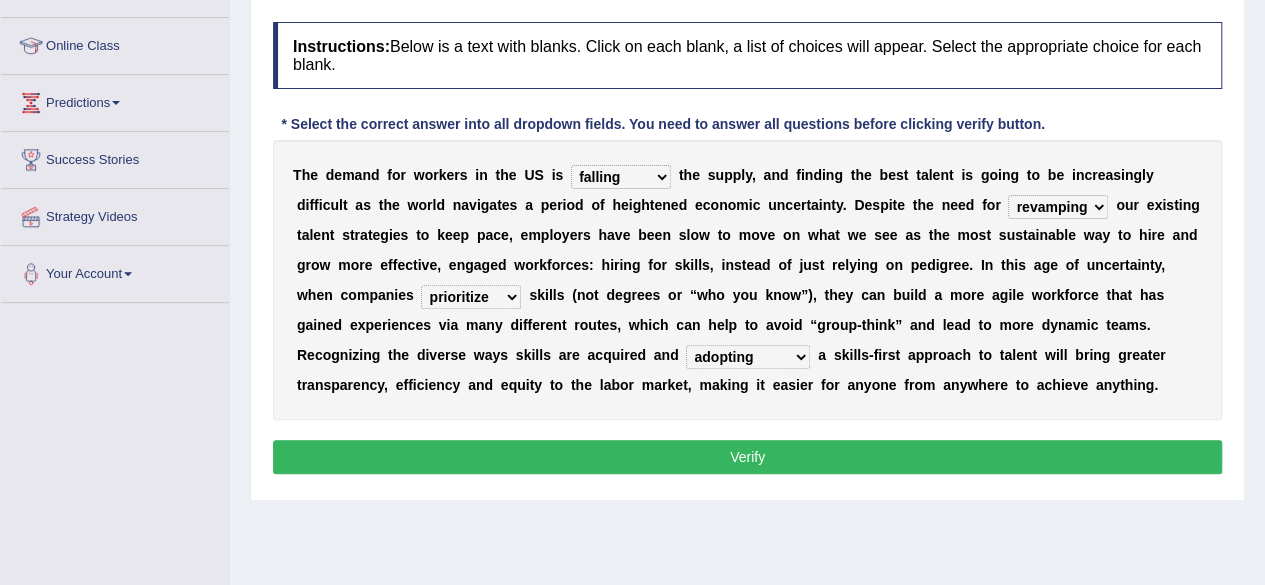 click on "distinguishing digitizing attempting adopting" at bounding box center (748, 357) 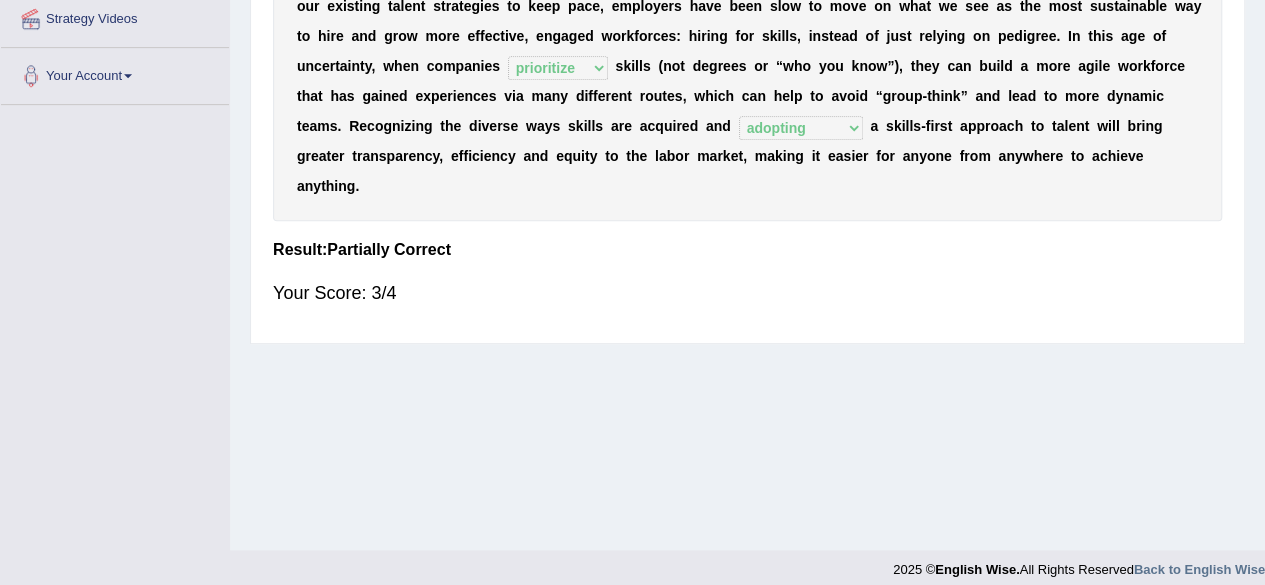 scroll, scrollTop: 464, scrollLeft: 0, axis: vertical 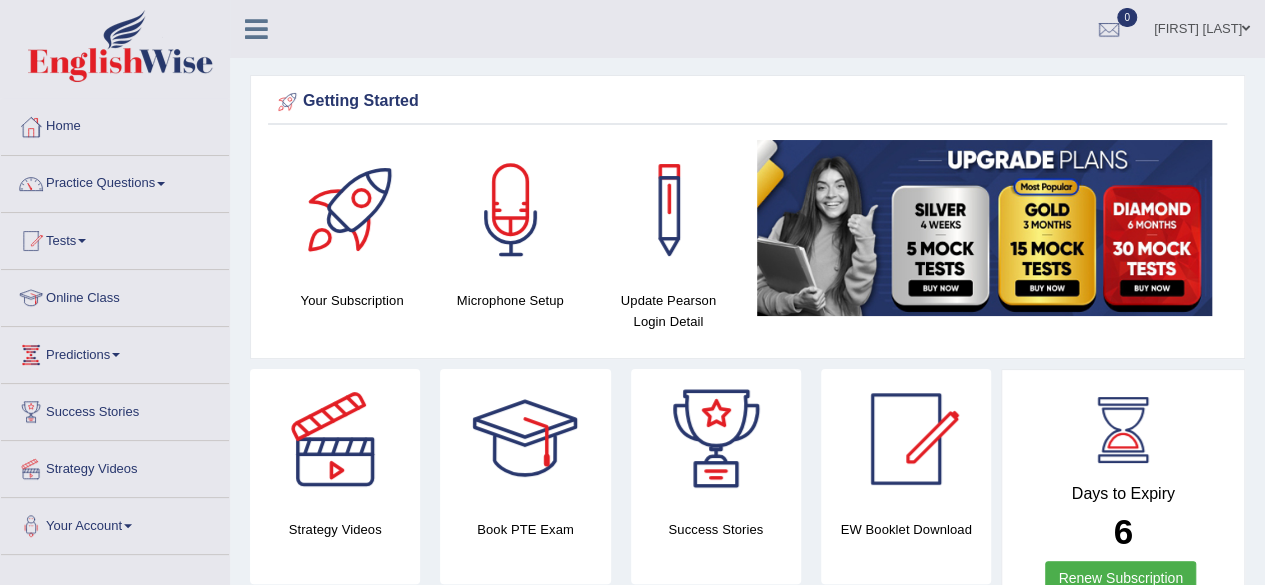 click on "Practice Questions" at bounding box center (115, 181) 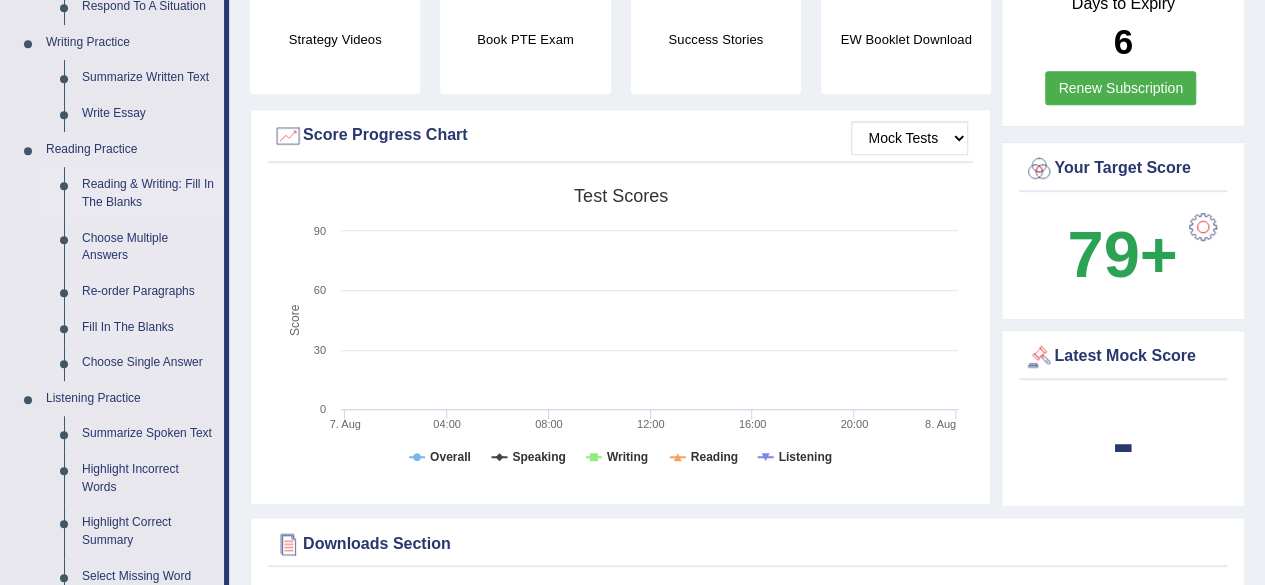 scroll, scrollTop: 494, scrollLeft: 0, axis: vertical 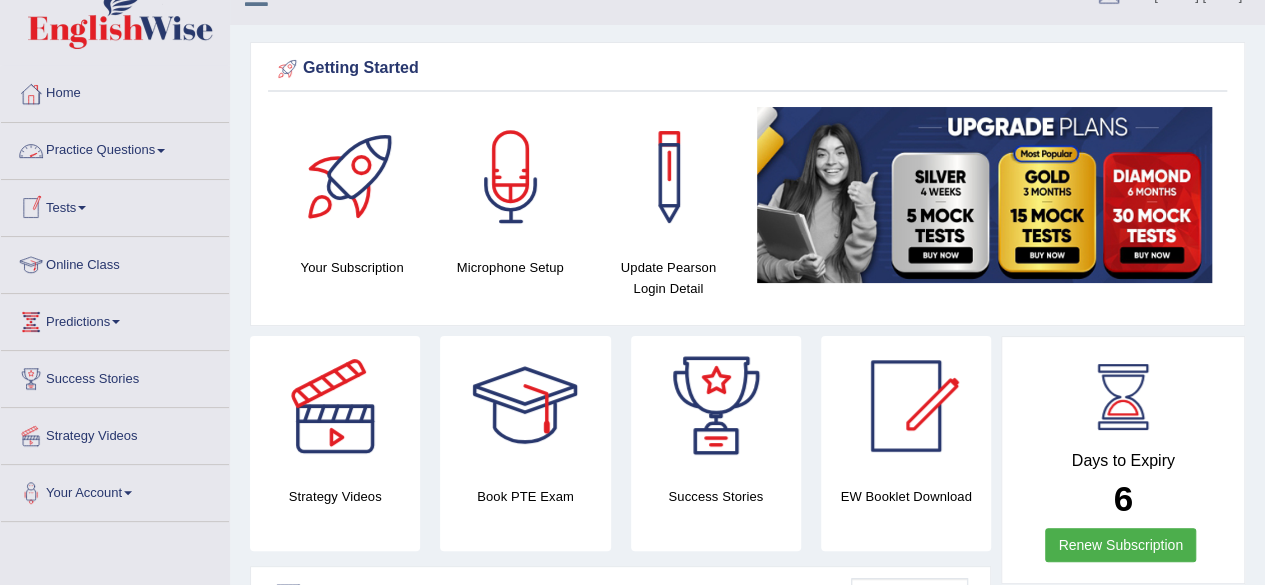 click at bounding box center (82, 208) 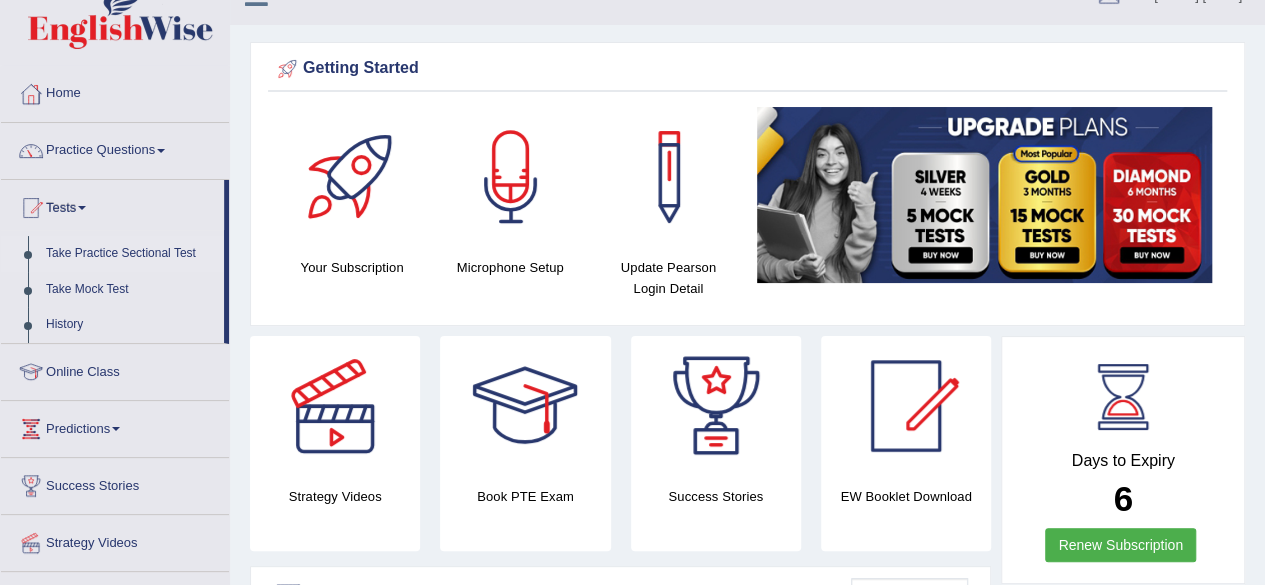 click on "Take Practice Sectional Test" at bounding box center [130, 254] 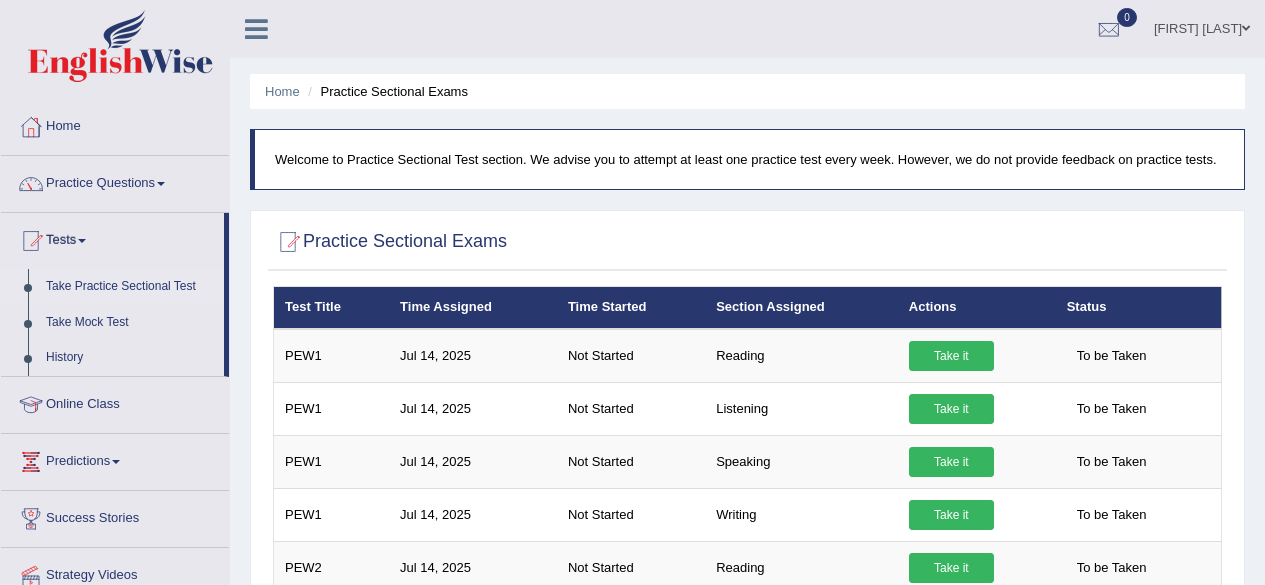 scroll, scrollTop: 0, scrollLeft: 0, axis: both 